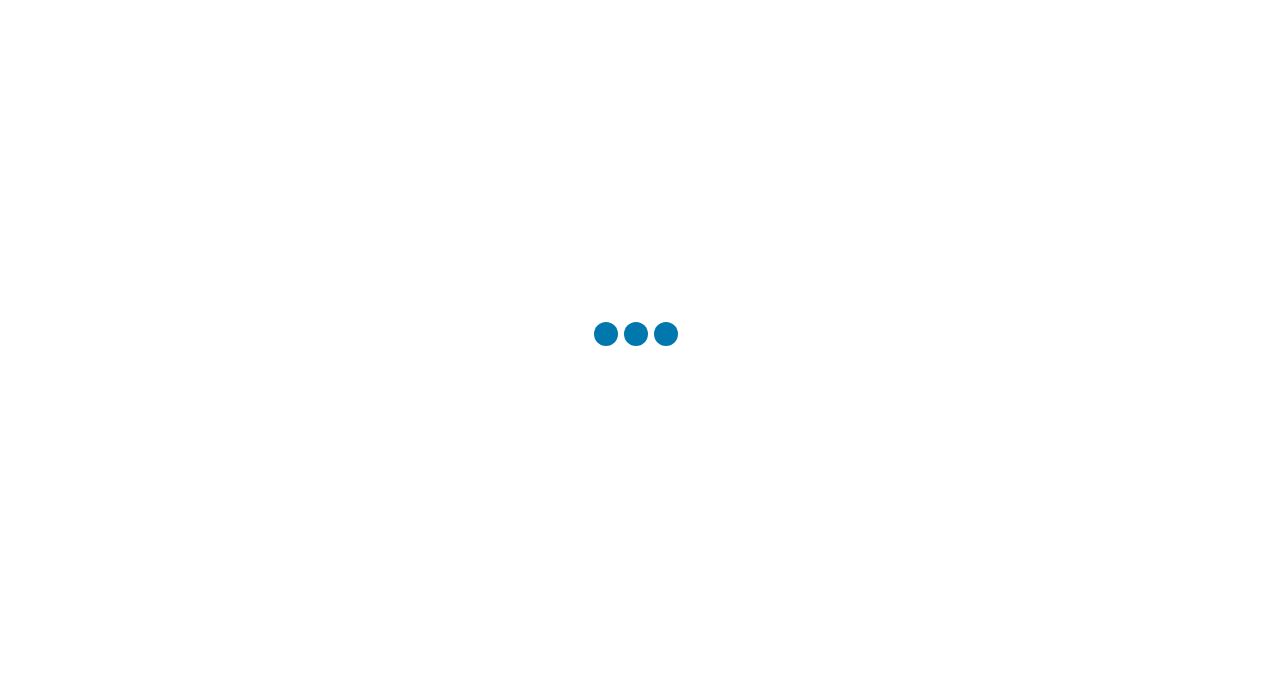 scroll, scrollTop: 0, scrollLeft: 0, axis: both 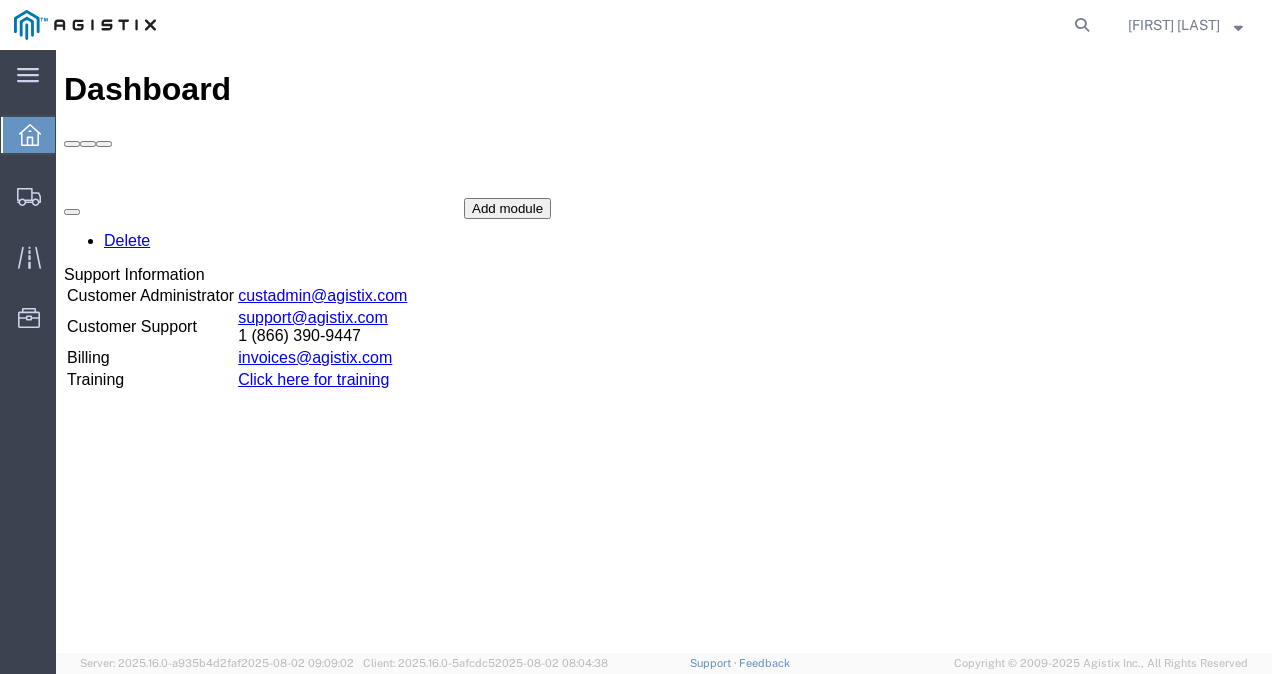 drag, startPoint x: 1042, startPoint y: 292, endPoint x: 1028, endPoint y: 288, distance: 14.56022 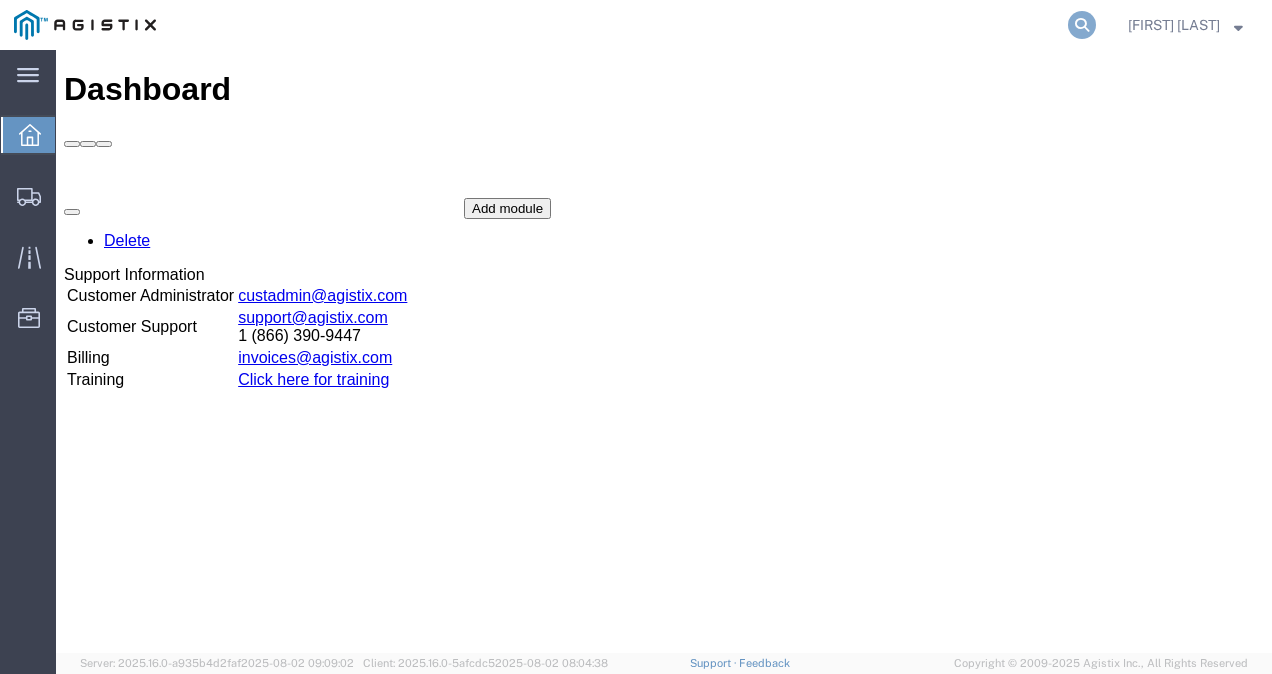 click 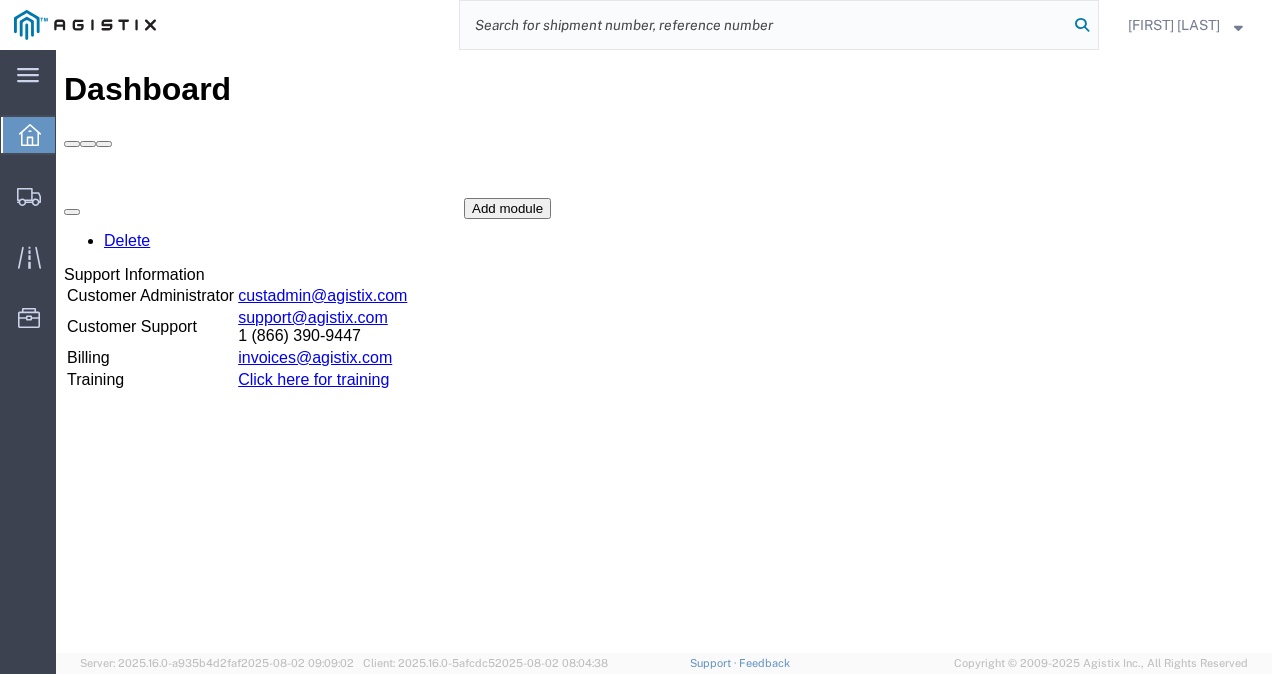 paste on "56055683" 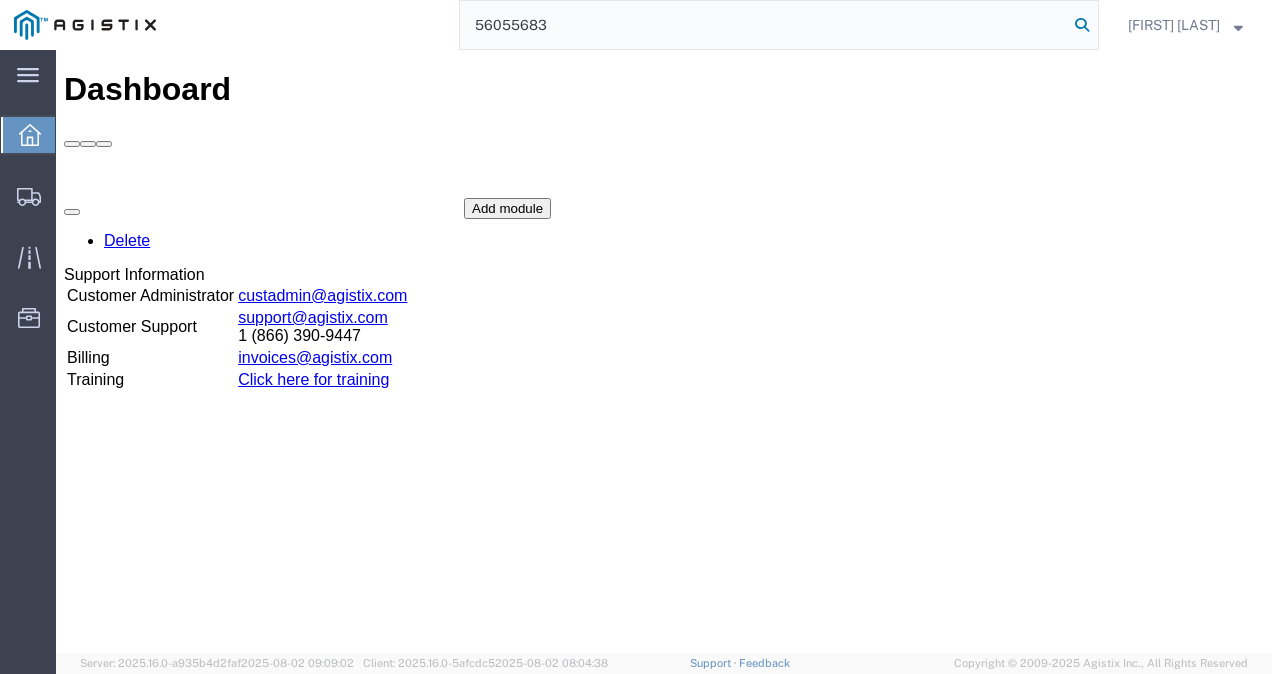 type on "56055683" 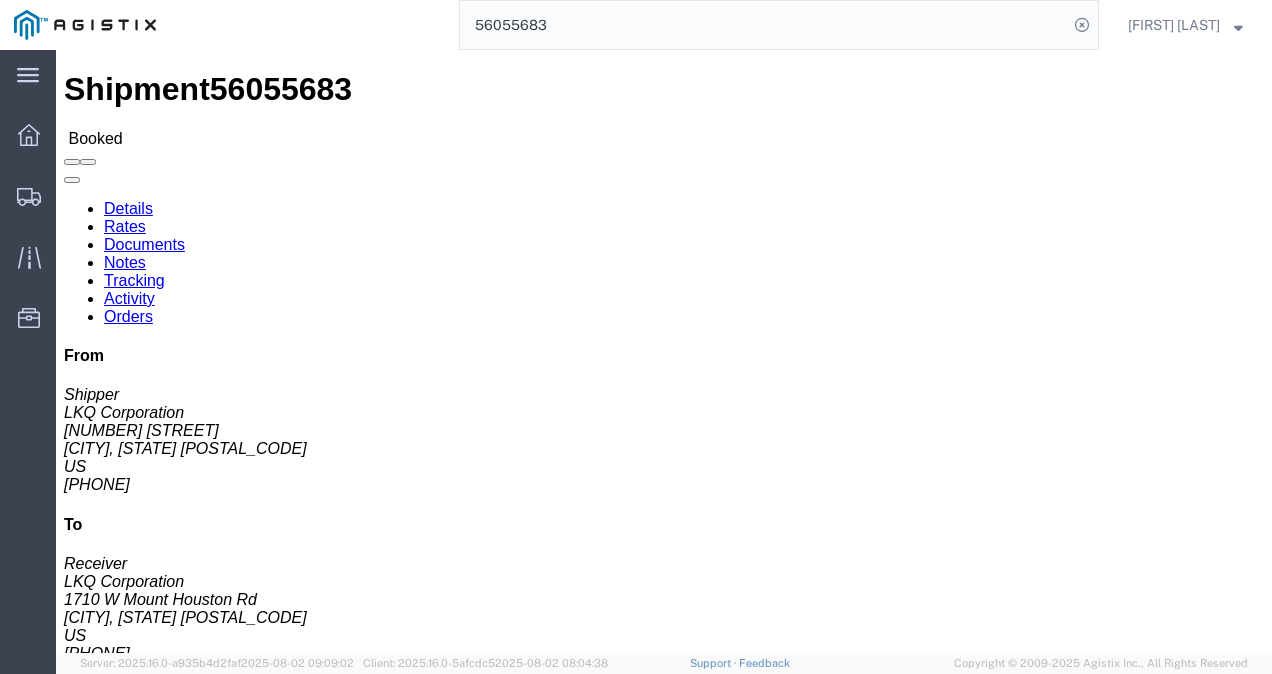 drag, startPoint x: 569, startPoint y: 328, endPoint x: 570, endPoint y: 400, distance: 72.00694 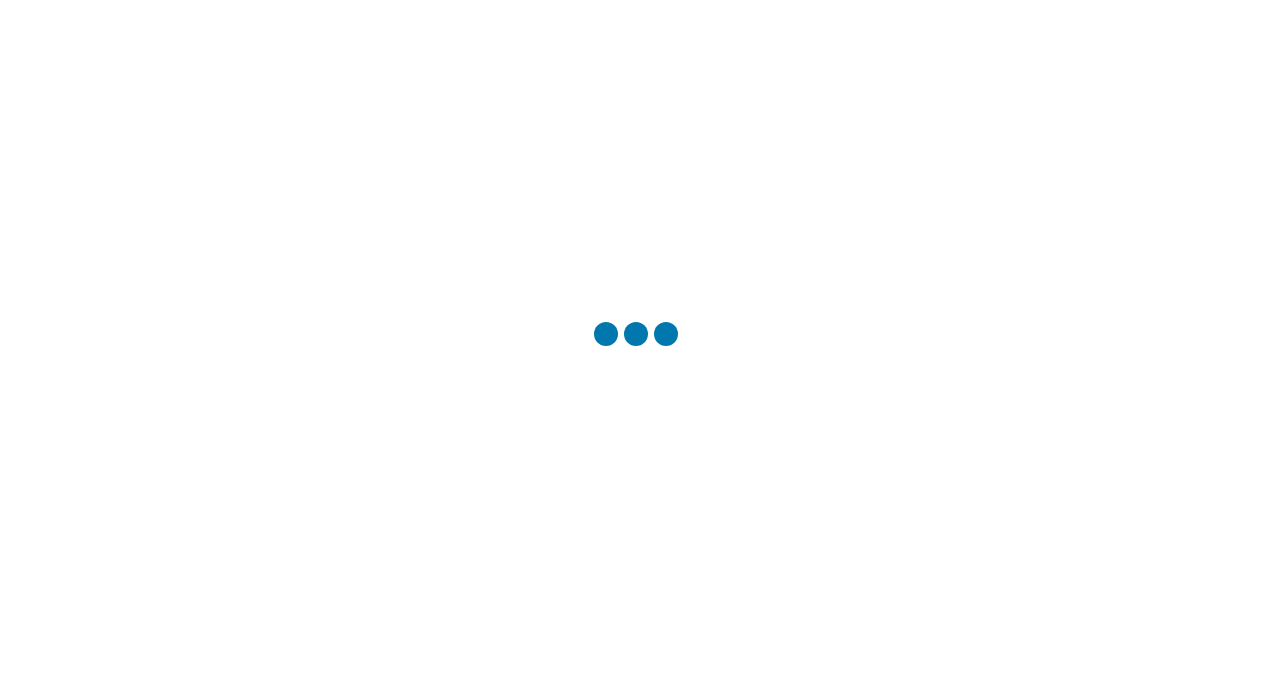 scroll, scrollTop: 0, scrollLeft: 0, axis: both 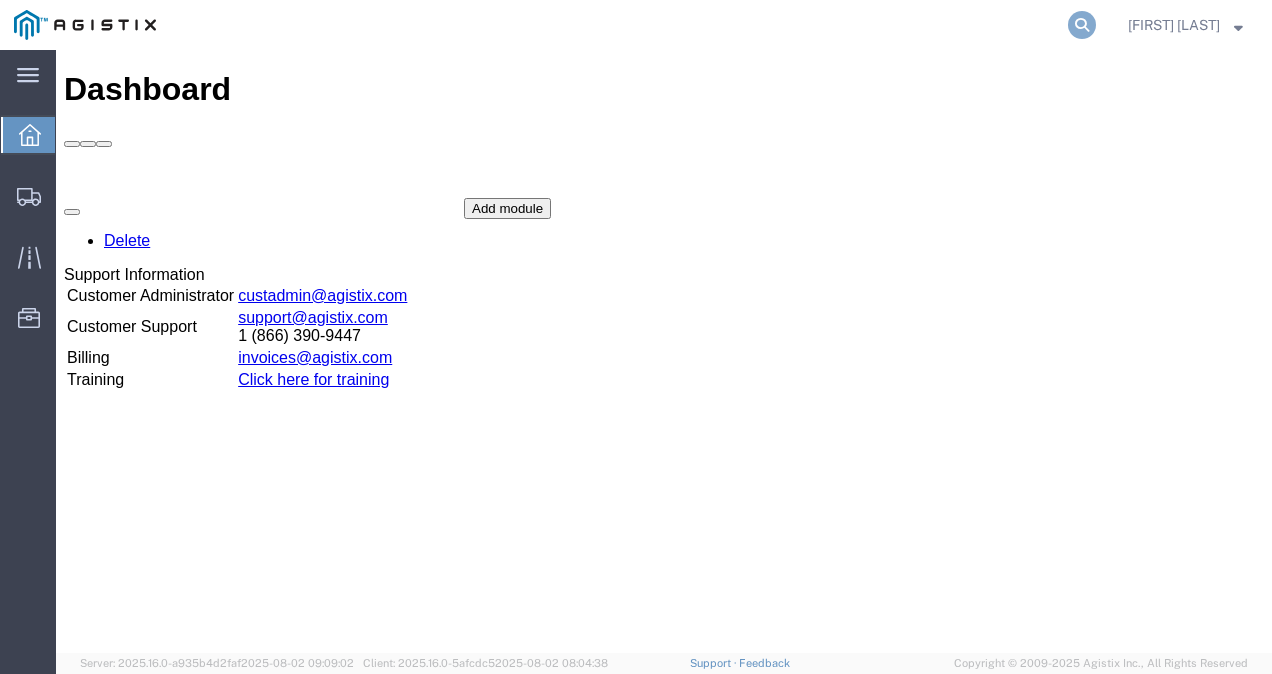 click 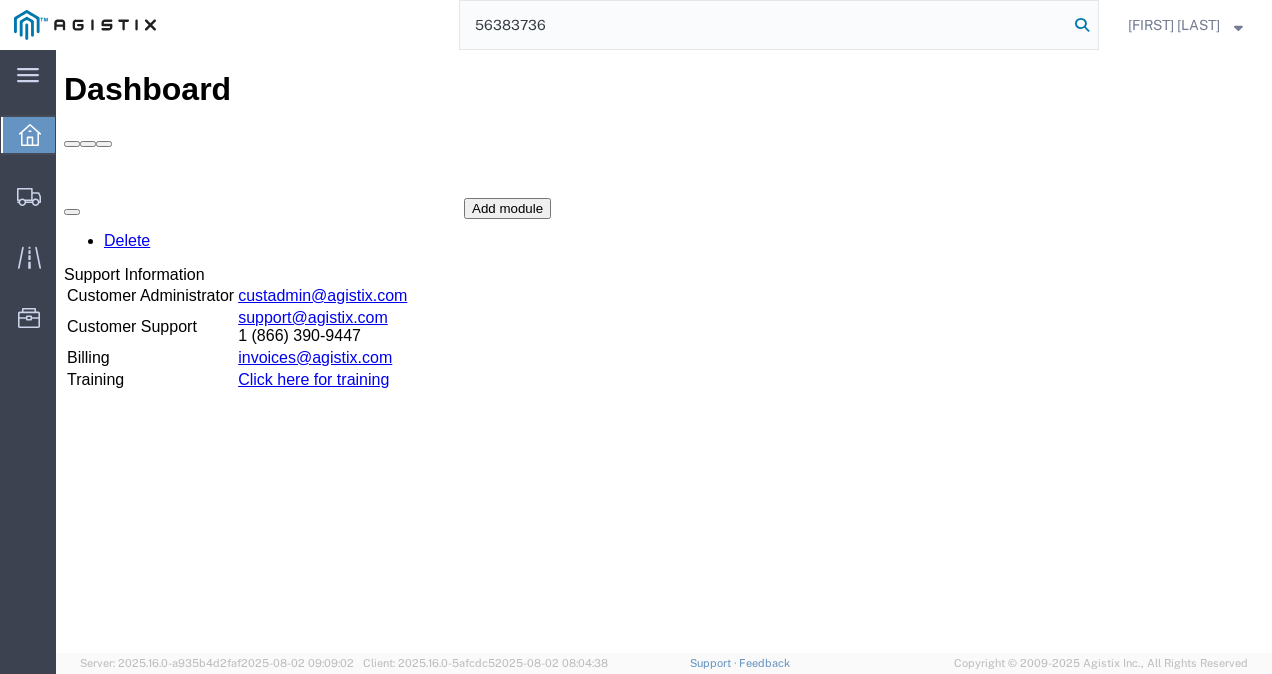 type on "56383736" 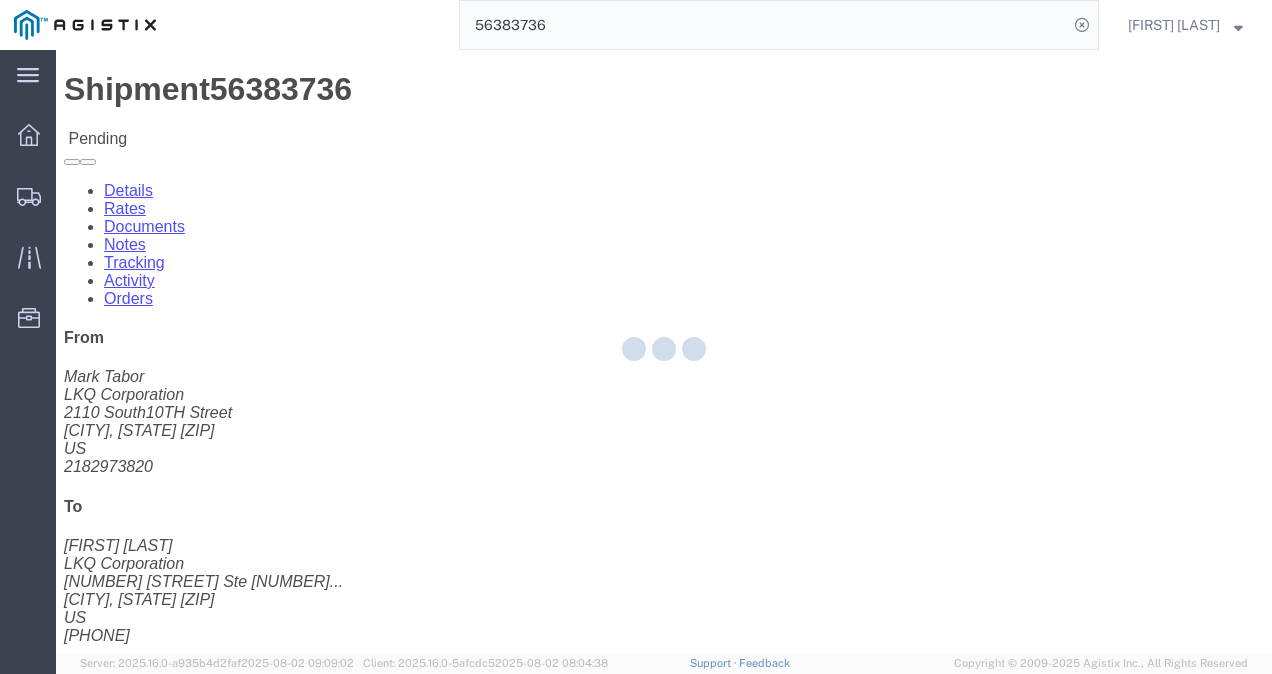 click 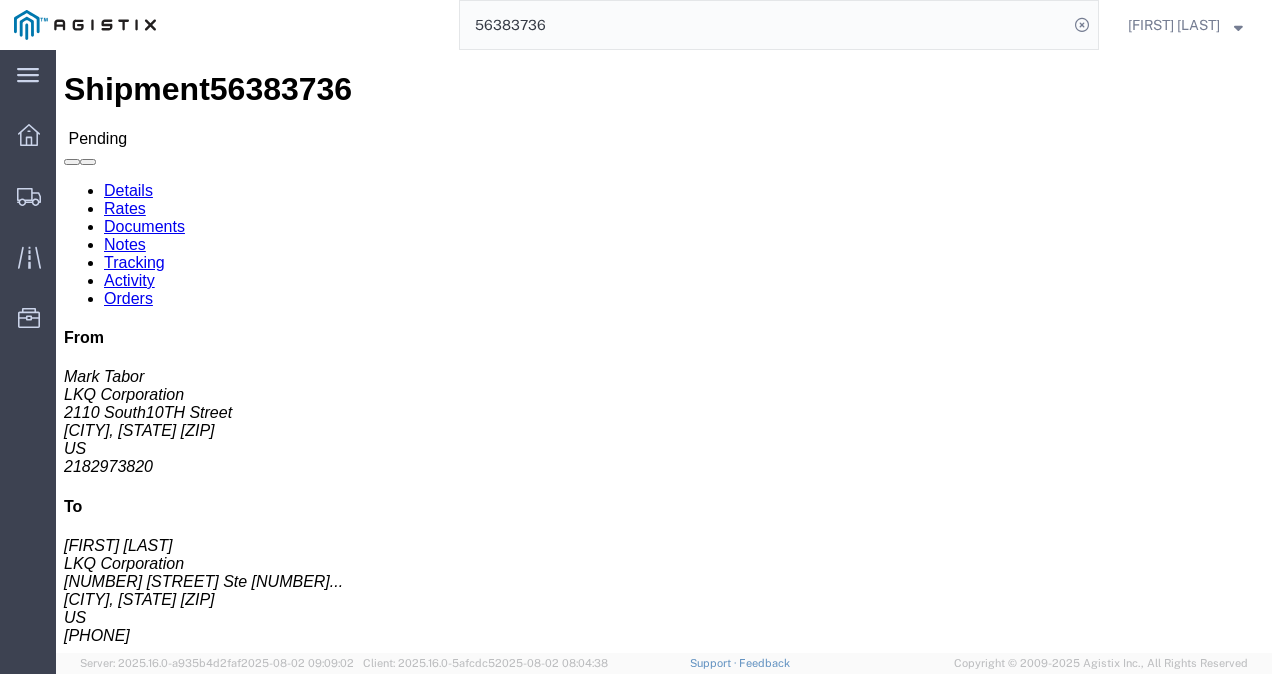 click on "Enter / Modify Bid Withdraw Bid" 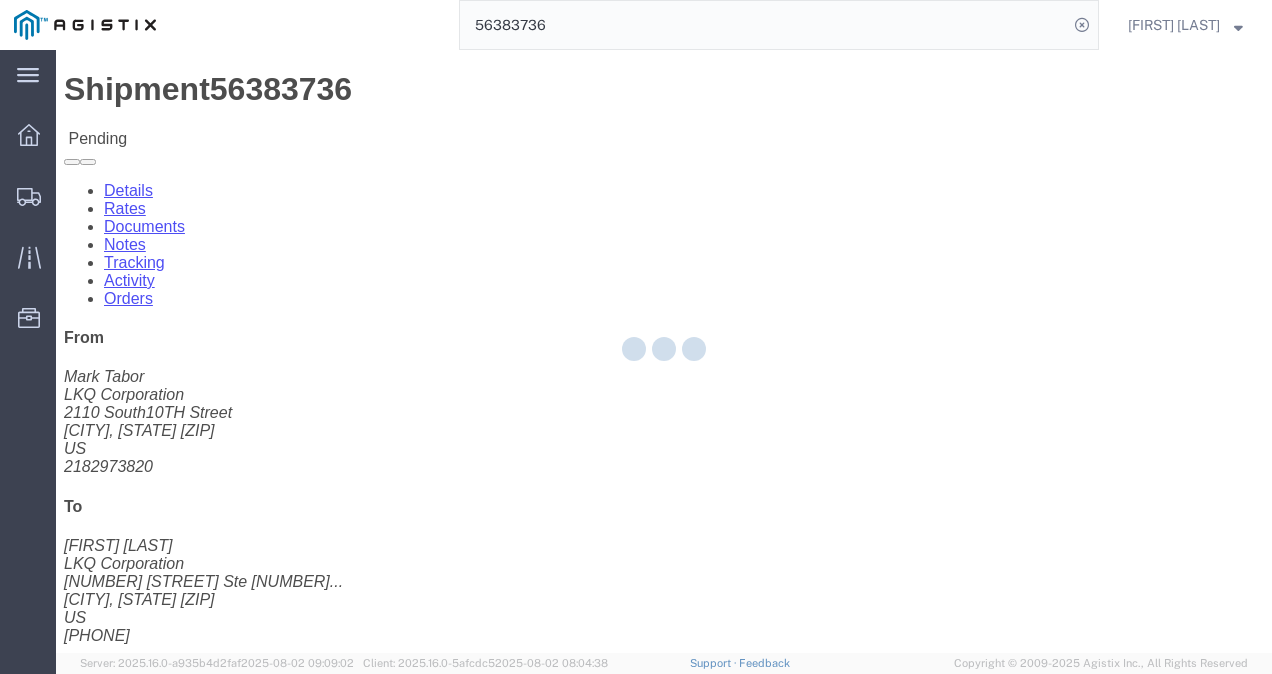 select on "4622" 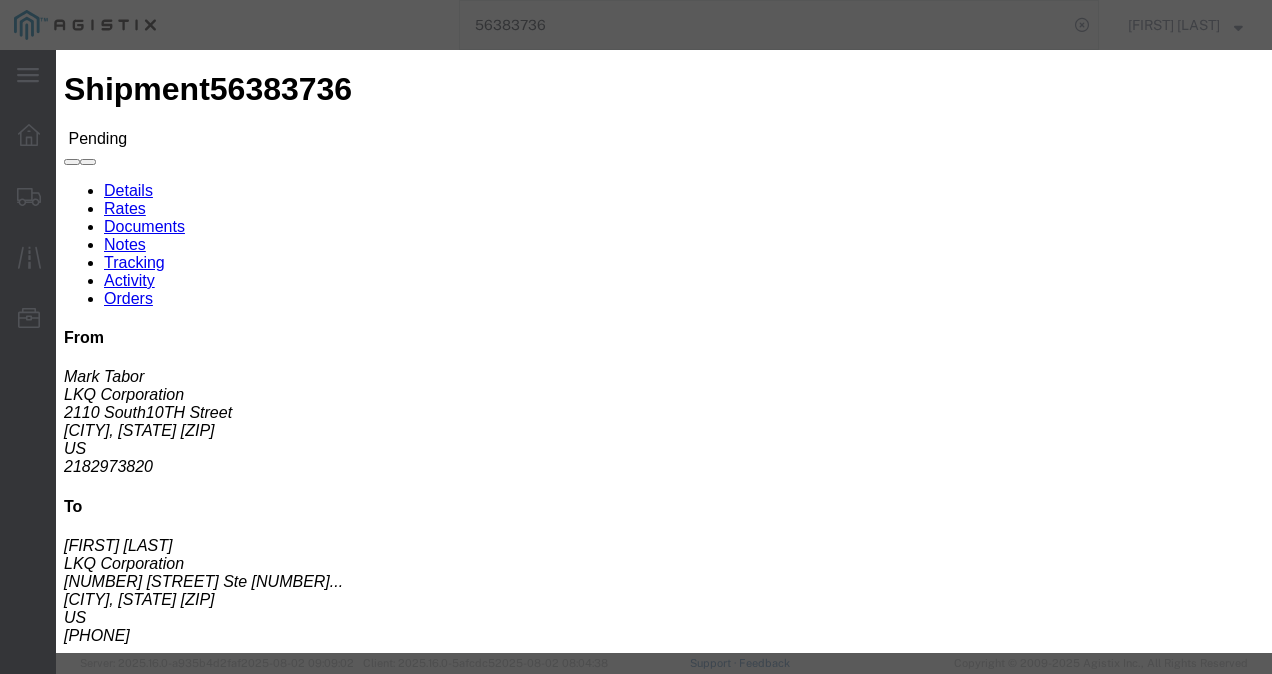 click on "Previous Bids  Click a bid below to modify it or add a new bid in the form below
ks_ga -
Echo Global Logistics -
TL Standard 3 - 5 Day
Bid Information
Vendor
Select Echo Global Logistics
Service Level
Select Guaranteed Next Day LTL Standard 3-5 Day Rail TL Standard 3 - 5 Day
Bid Name
Reference
Legs
Mode
Select Air Less than Truckload Multi-Leg Ocean Freight Rail Small Parcel Truckload
Transit Days
Origin Port
Destination Port
Select 2 Day Service 3 Axle Winch Truck 3 to 5 Day Service 96L Domestic Flat Rate 96L International Flat Rate Accessible Dangerous Goods Accessorial Delivery Charge Accessorial Pickup Charge Additional Classifications Additional Delivery To Pen Fee Additional Fuel Additional Handling Additional Handling Additional Invoice Details Additional Mileage Additional Mileage Address Change Advance CAO" 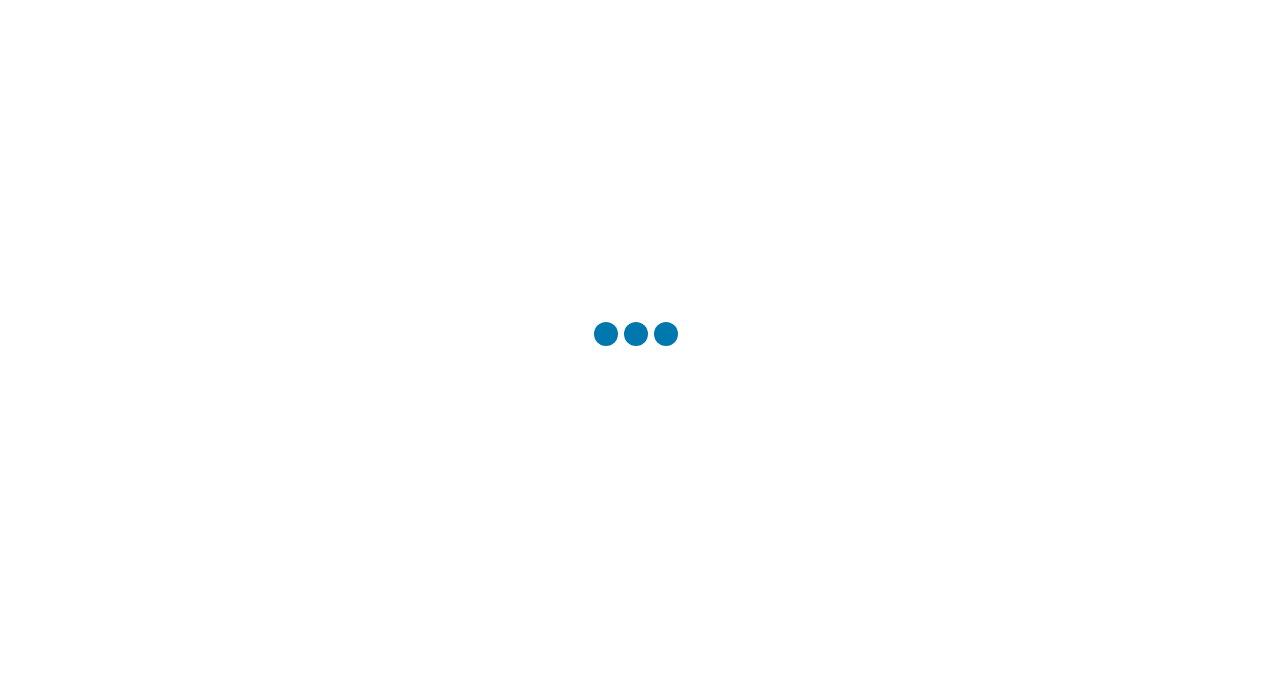 scroll, scrollTop: 0, scrollLeft: 0, axis: both 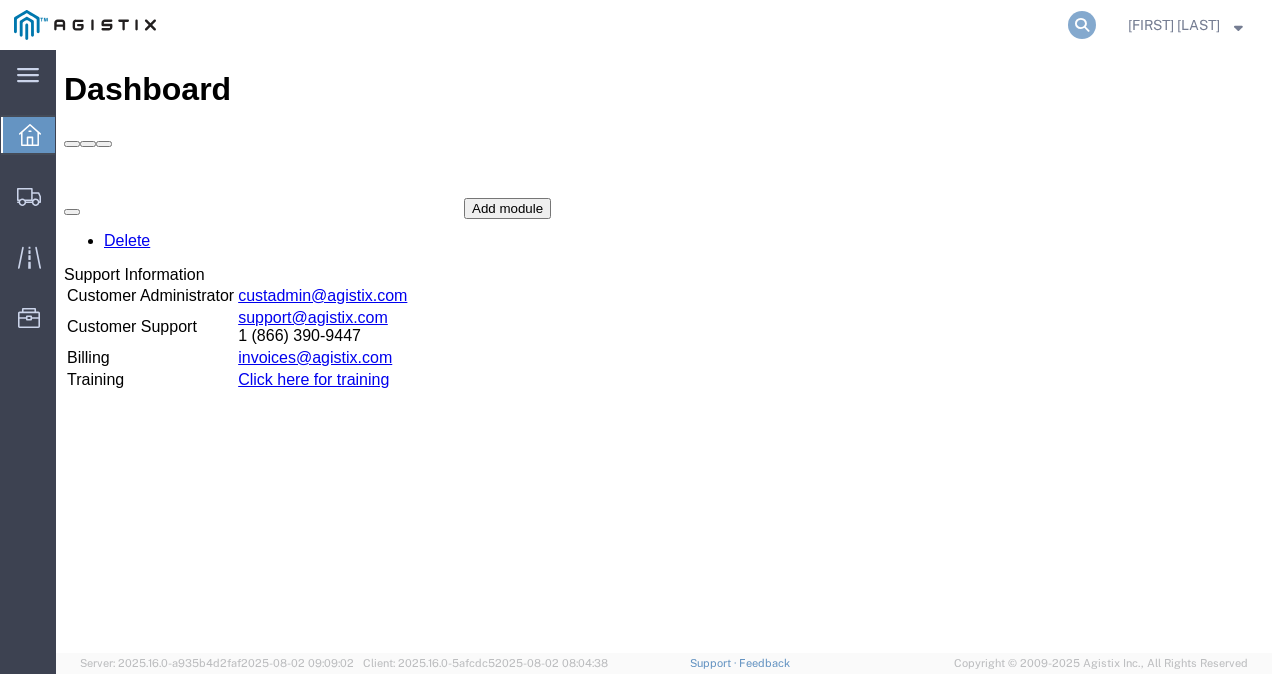 click 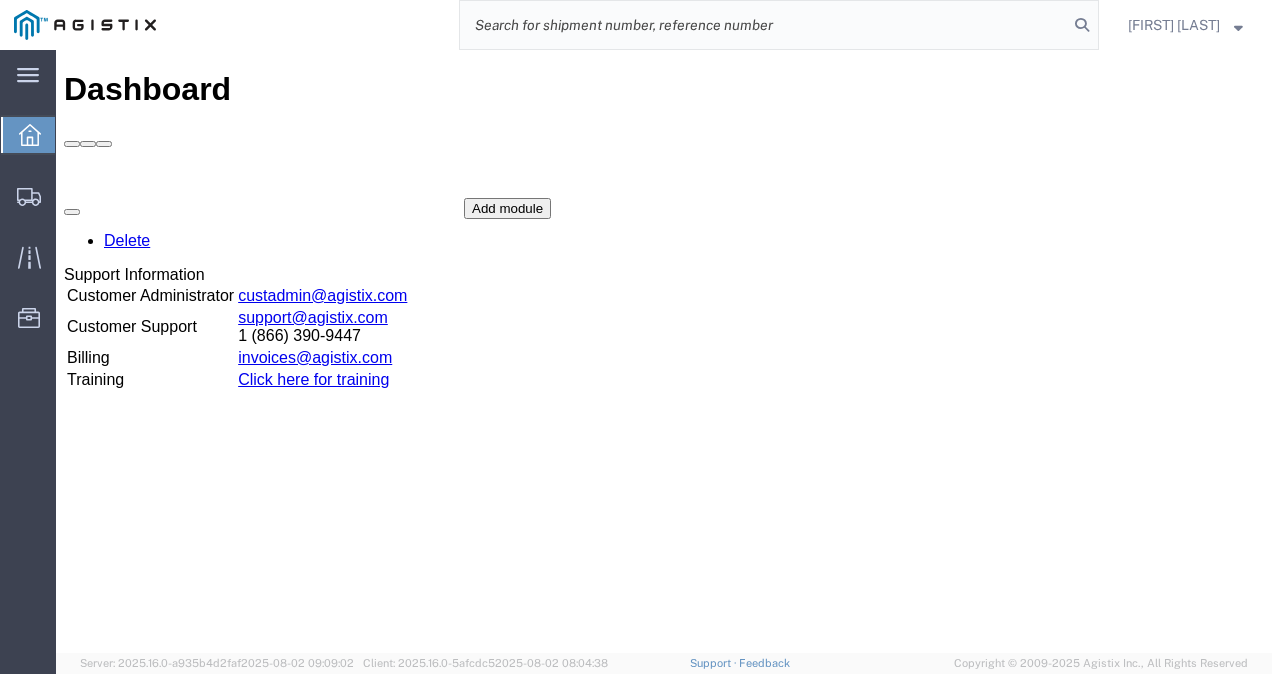 paste on "56384290" 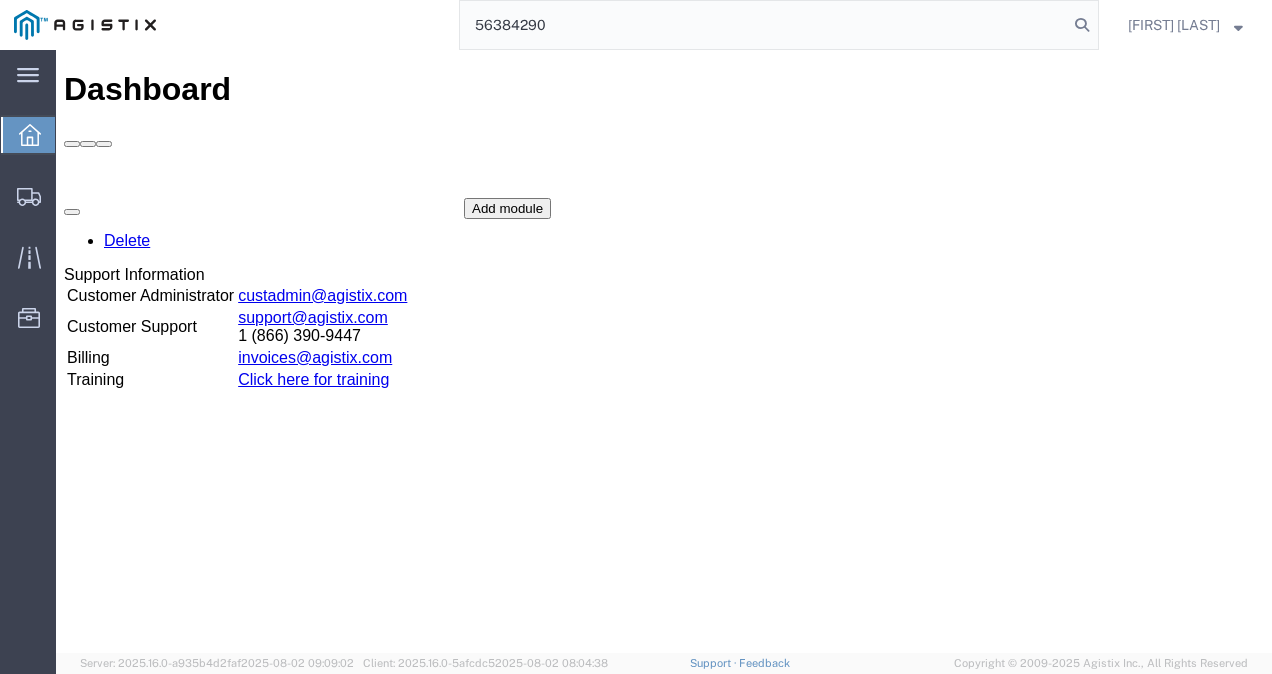 type on "56384290" 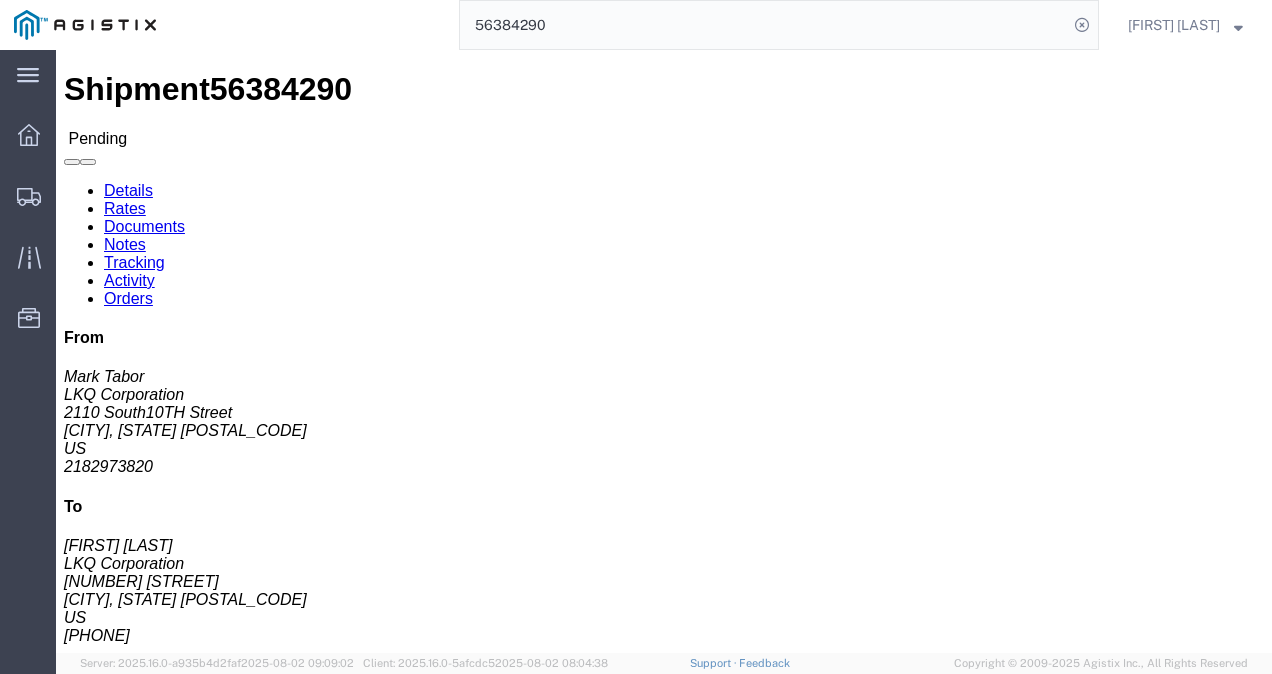 click on "Routing & Vehicle Information" 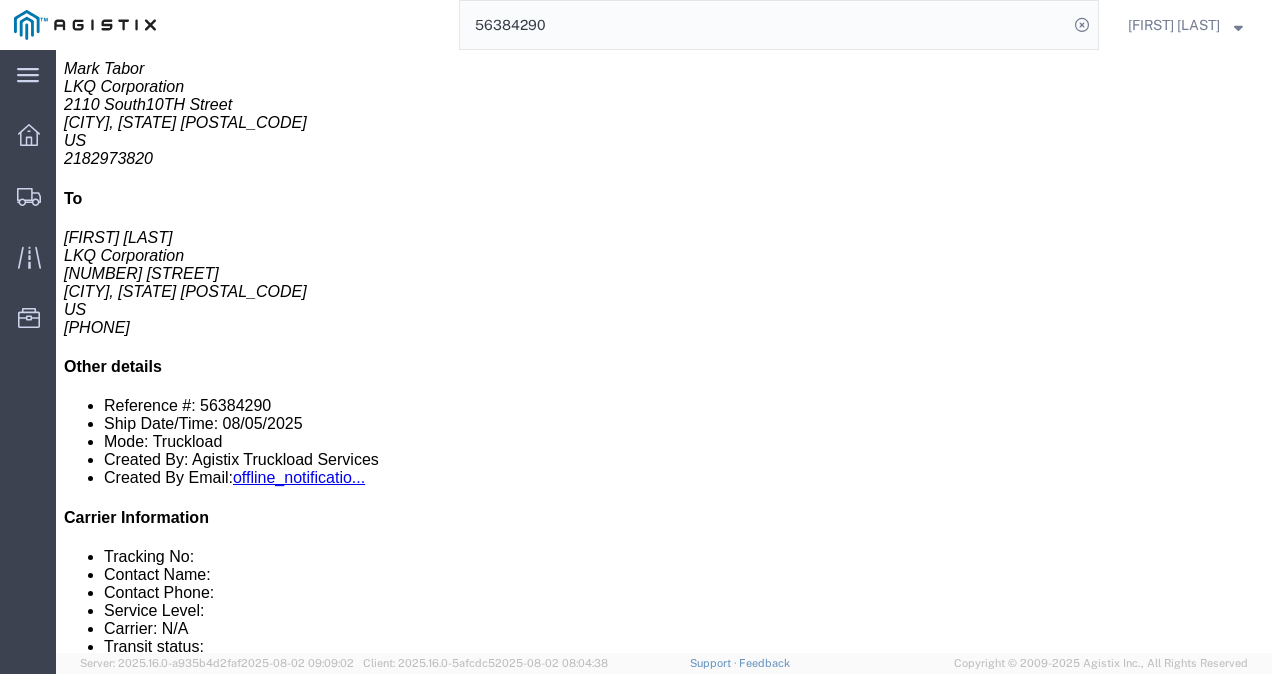 scroll, scrollTop: 0, scrollLeft: 0, axis: both 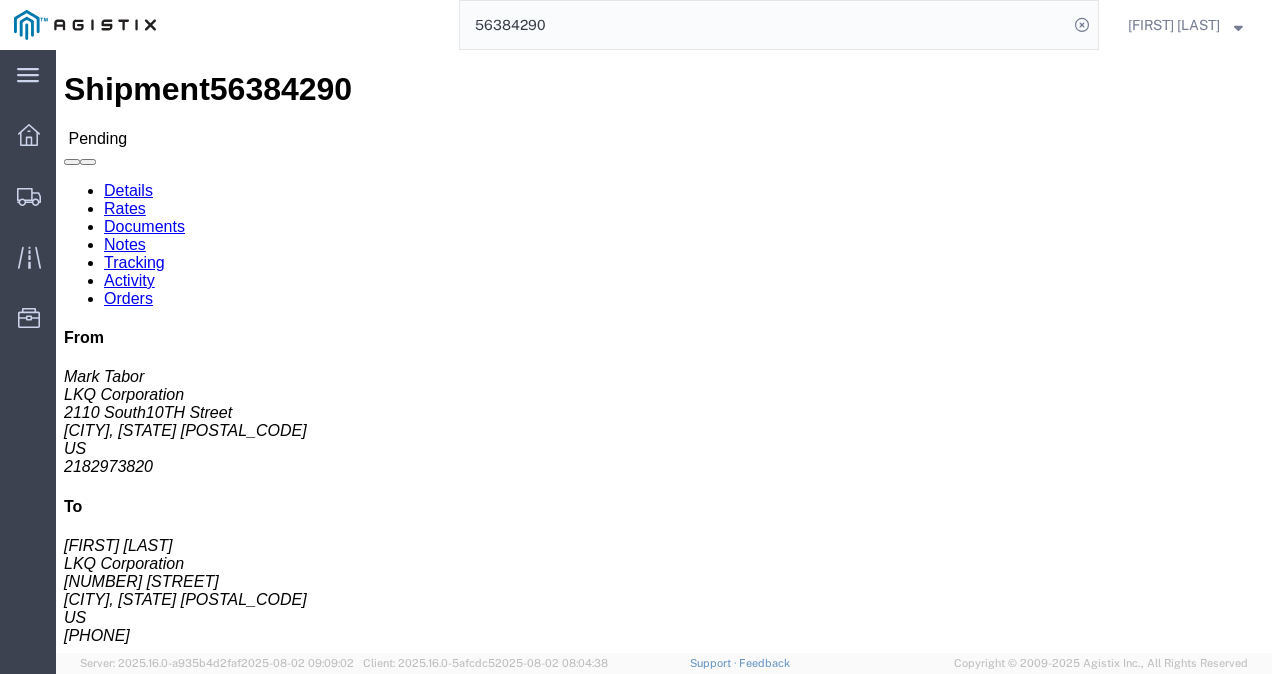 click on "Ship From LKQ Corporation ([FIRST] [LAST]) [NUMBER] [STREET] [CITY], [STATE] [POSTAL_CODE] United States [PHONE] [EMAIL] Ship To
LKQ Corporation ([FIRST] [LAST]) [NUMBER] [STREET] [CITY], [STATE] United States [PHONE] [EMAIL]
Pickup & Delivery Dates
[DATE] [TIME]
- [DATE] [TIME] Edit Date and Time
Pickup Date:
Pickup Start Date Pickup Start Time Pickup Open Date and Time [DATE] [TIME] Pickup Close Date Pickup Close Time
Pickup Close Date and Time
[DATE] [TIME]
Delivery by Date
Delivery Start Date Delivery Start Time
Deliver Open Date and Time
Deliver Close Date Deliver Close Time
Deliver Close Date and Time
Notify carrier of changes
Cancel
Save
Open Time Cancel Apply   Close Time Cancel Apply   Open Time" 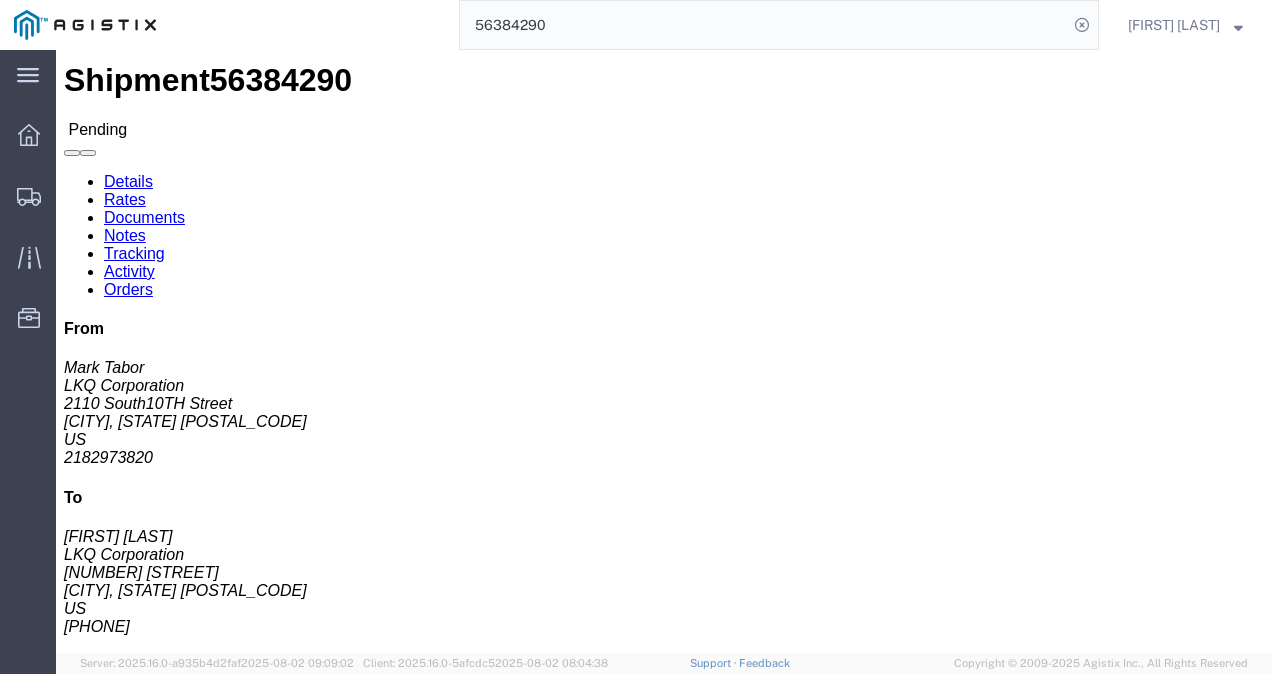 scroll, scrollTop: 0, scrollLeft: 0, axis: both 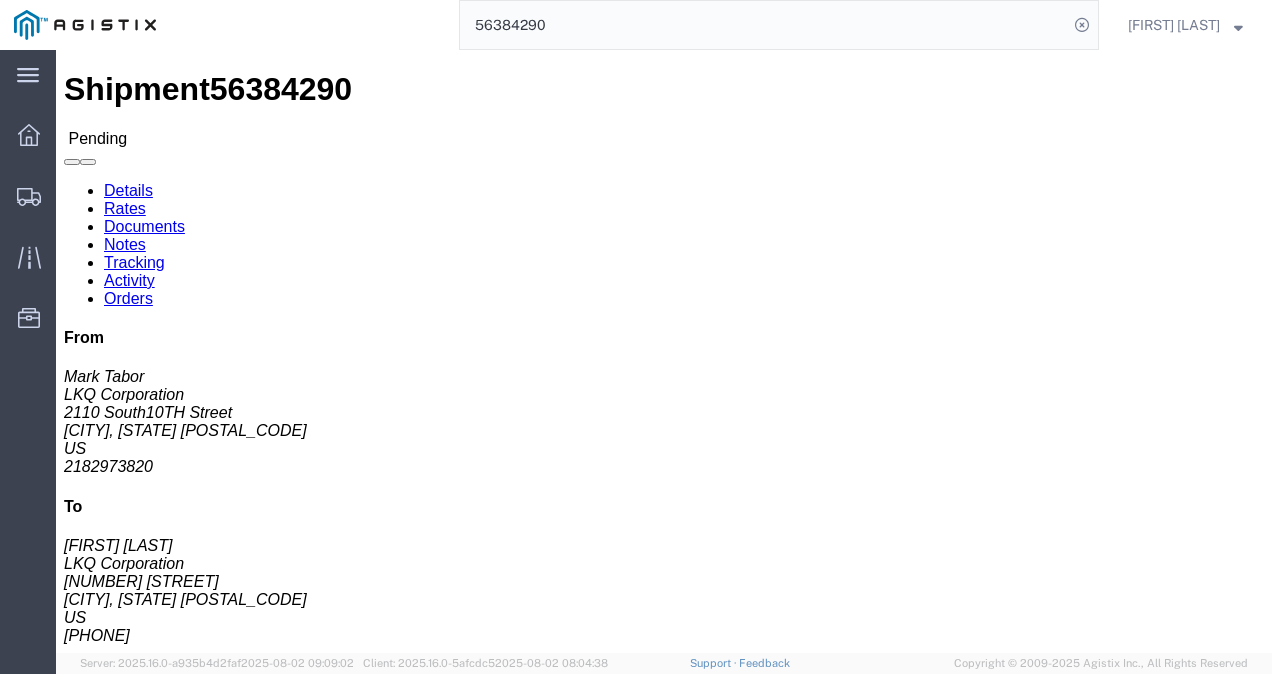 click on "Ship From LKQ Corporation ([FIRST] [LAST]) [NUMBER] [STREET] [CITY], [STATE] [POSTAL_CODE] United States [PHONE] [EMAIL] Ship To
LKQ Corporation ([FIRST] [LAST]) [NUMBER] [STREET] [CITY], [STATE] United States [PHONE] [EMAIL]
Pickup & Delivery Dates
[DATE] [TIME]
- [DATE] [TIME] Edit Date and Time
Pickup Date:
Pickup Start Date Pickup Start Time Pickup Open Date and Time [DATE] [TIME] Pickup Close Date Pickup Close Time
Pickup Close Date and Time
[DATE] [TIME]
Delivery by Date
Delivery Start Date Delivery Start Time
Deliver Open Date and Time
Deliver Close Date Deliver Close Time
Deliver Close Date and Time
Notify carrier of changes
Cancel
Save
Open Time Cancel Apply   Close Time Cancel Apply   Open Time" 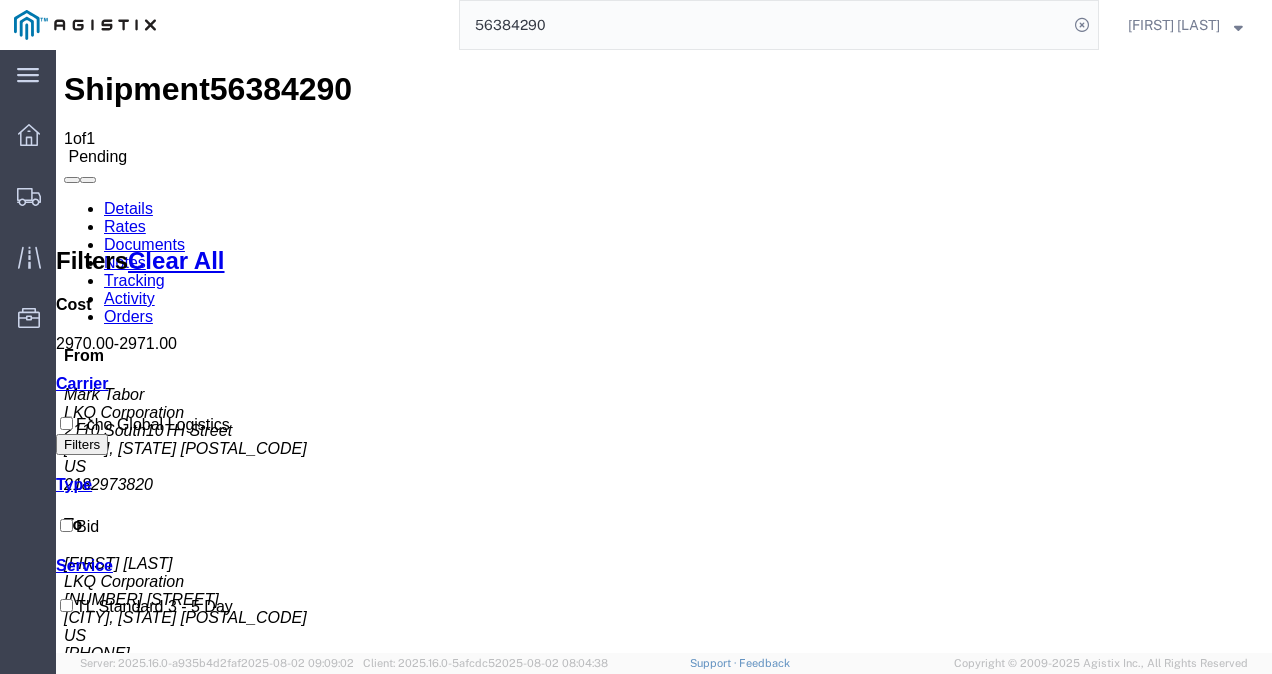click on "Details" at bounding box center (128, 208) 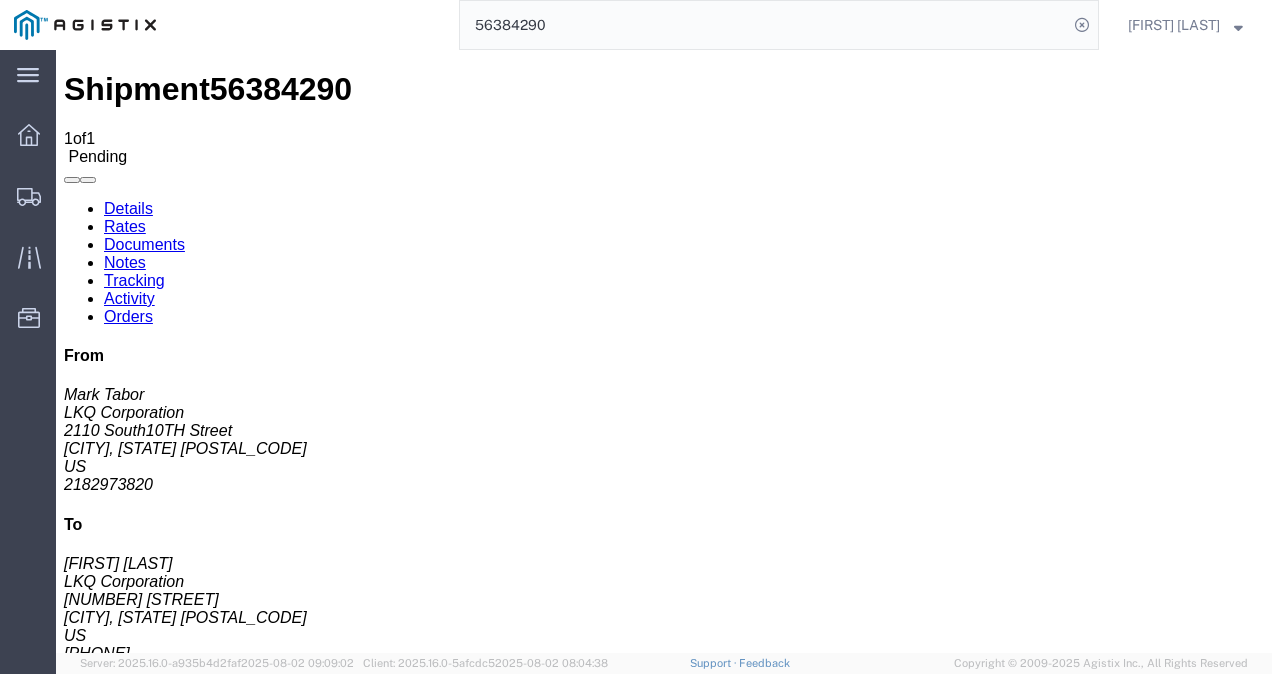 click on "Shipment Detail
Ship From
LKQ Corporation ([FIRST] [LAST]) [NUMBER] [STREET] [CITY], [STATE] United States [PHONE] [EMAIL]
Ship To
LKQ Corporation ([FIRST] [LAST]) [NUMBER] [STREET] [CITY], [STATE] United States [PHONE] [EMAIL]
Pickup & Delivery Dates
[DATE] [TIME]
- [DATE] [TIME]
Edit Date and Time
Pickup Date:
Pickup Start Date Pickup Start Time Pickup Open Date and Time
[DATE] [TIME]
Pickup Close Date Pickup Close Time
Pickup Close Date and Time
[DATE] [TIME]
Delivery by Date
Delivery Start Date Delivery Start Time
Deliver Open Date and Time
Deliver Close Date Deliver Close Time
Deliver Close Date and Time" 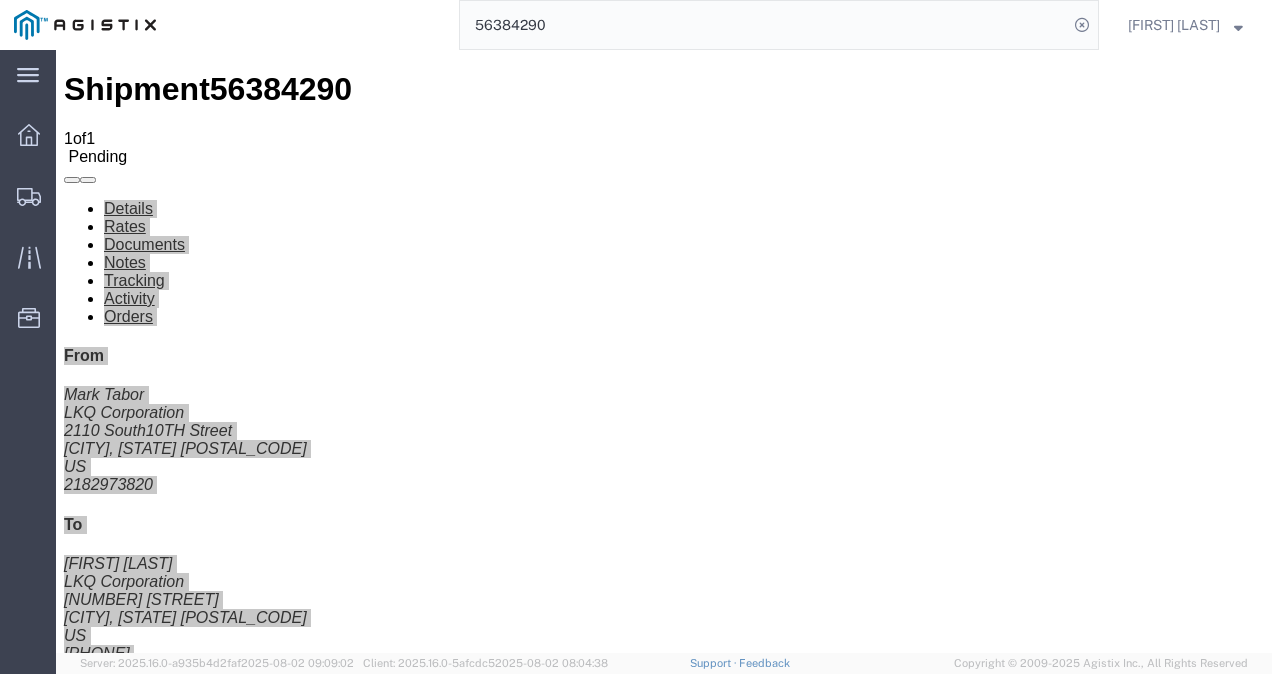 drag, startPoint x: 543, startPoint y: -1, endPoint x: 595, endPoint y: 32, distance: 61.587337 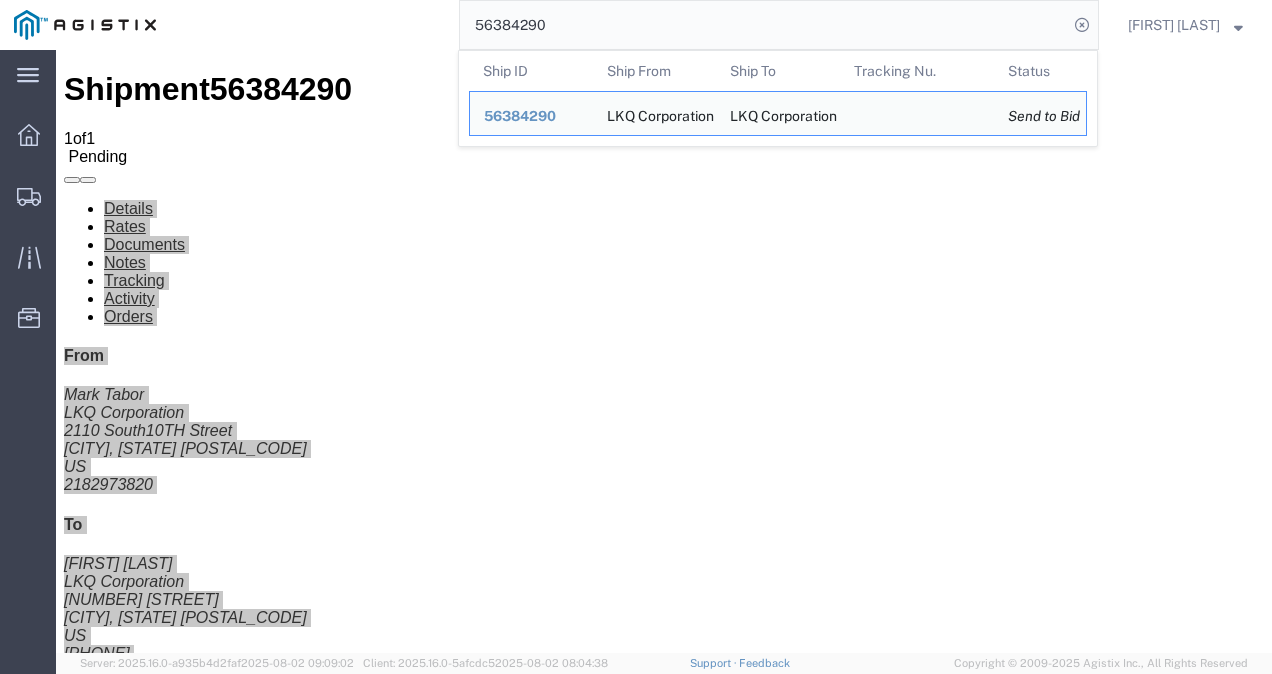 click on "56384290" 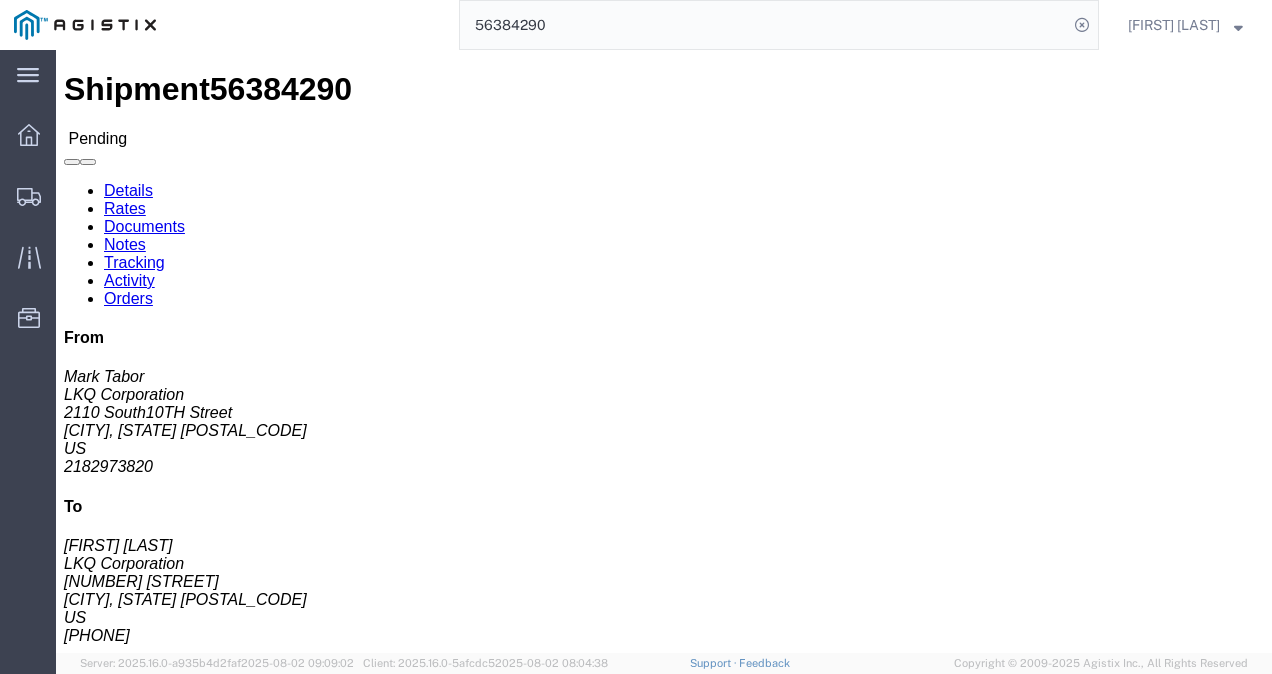 click on "Leg 1 - Truckload Vehicle 1: Standard Dry Van (53 Feet) Number of trucks: 1" 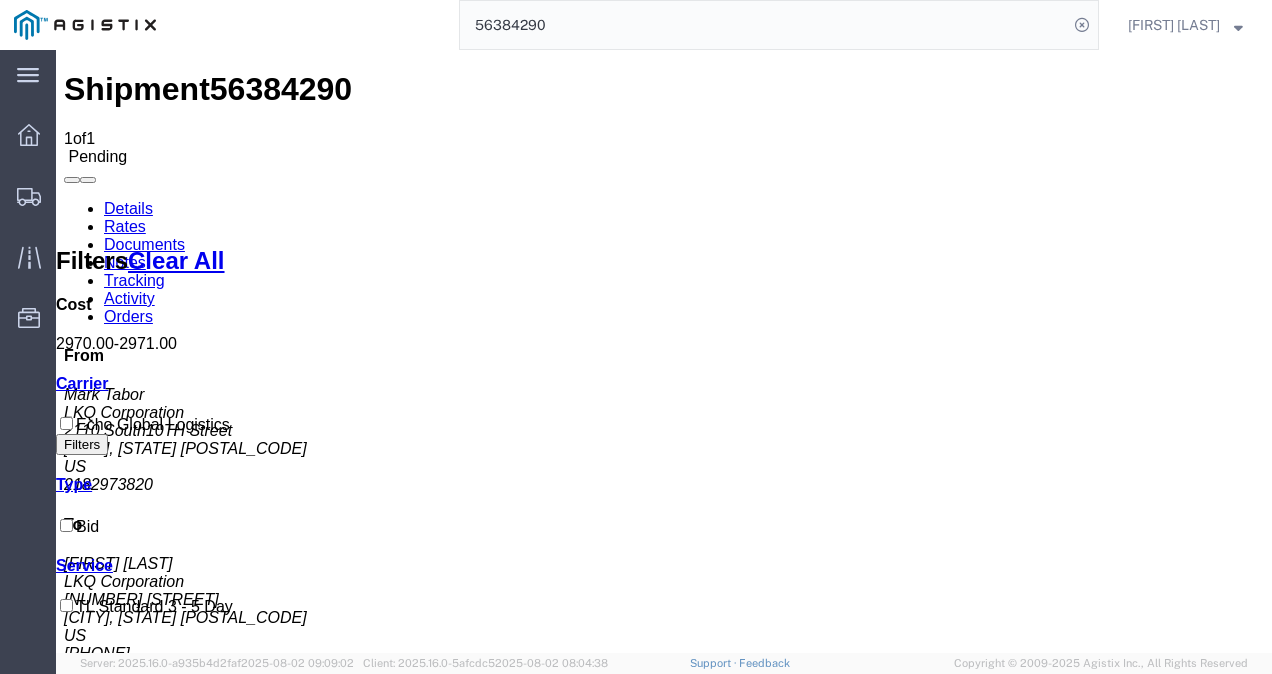 click on "Details" at bounding box center (128, 208) 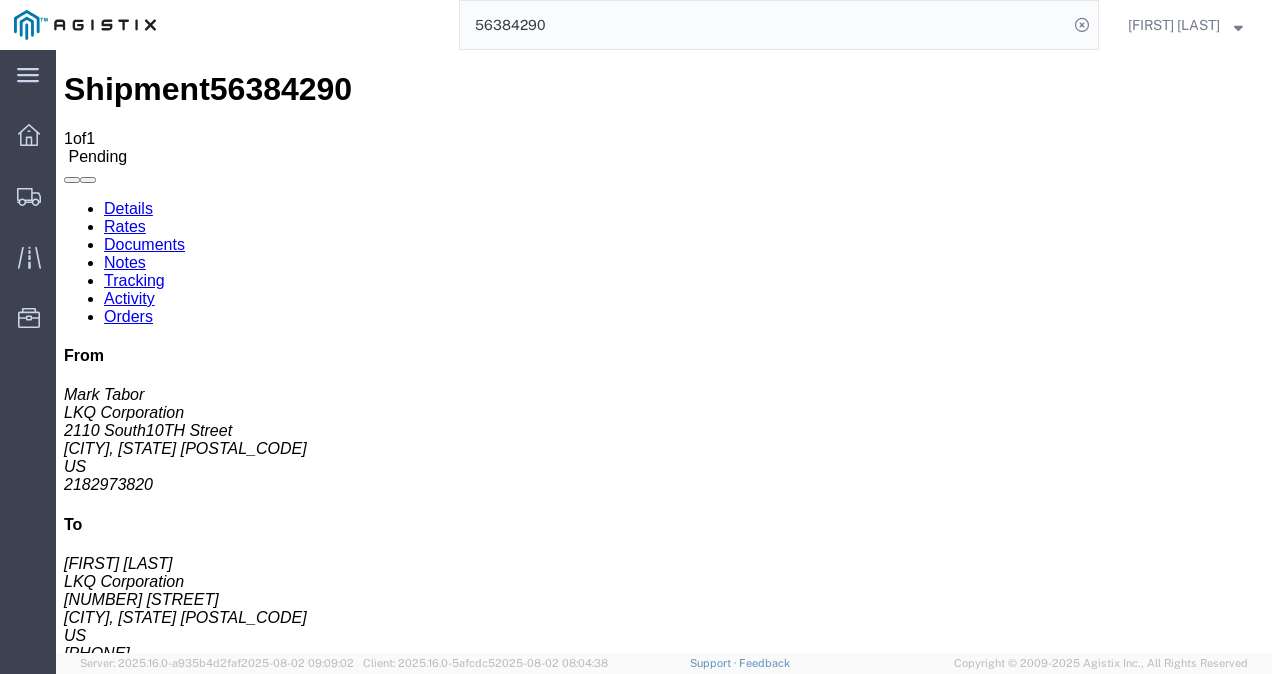 click on "Enter / Modify Bid" 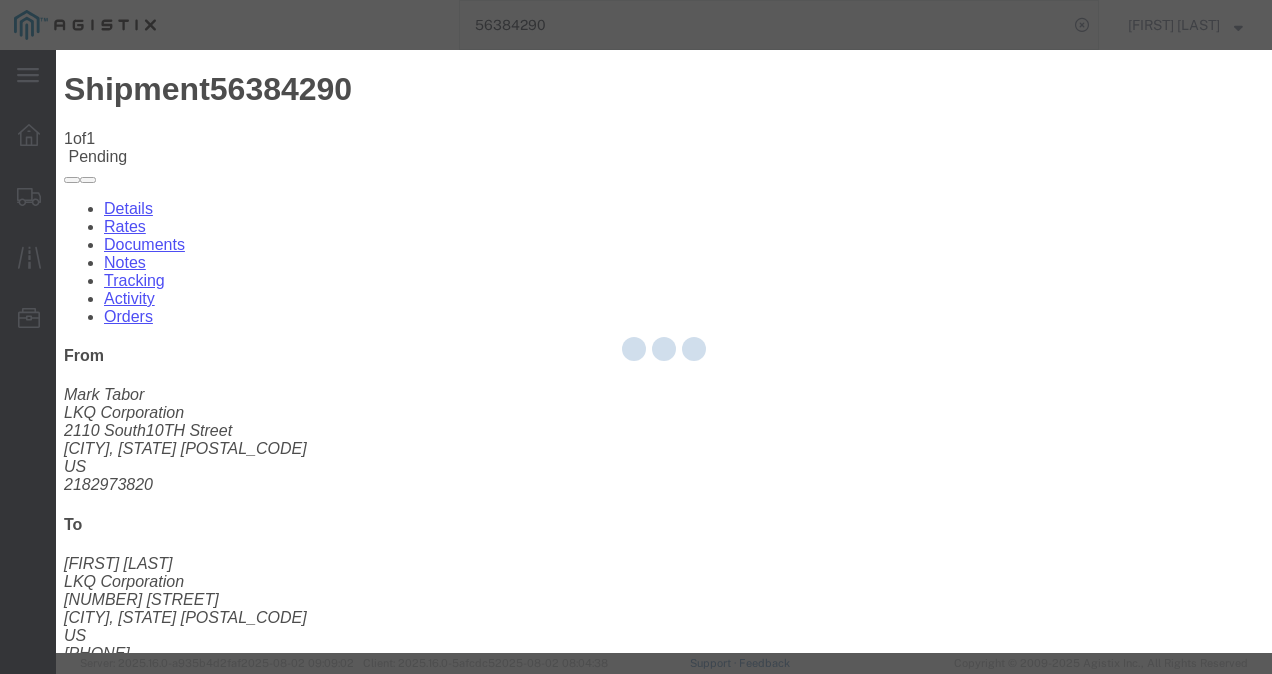select on "4622" 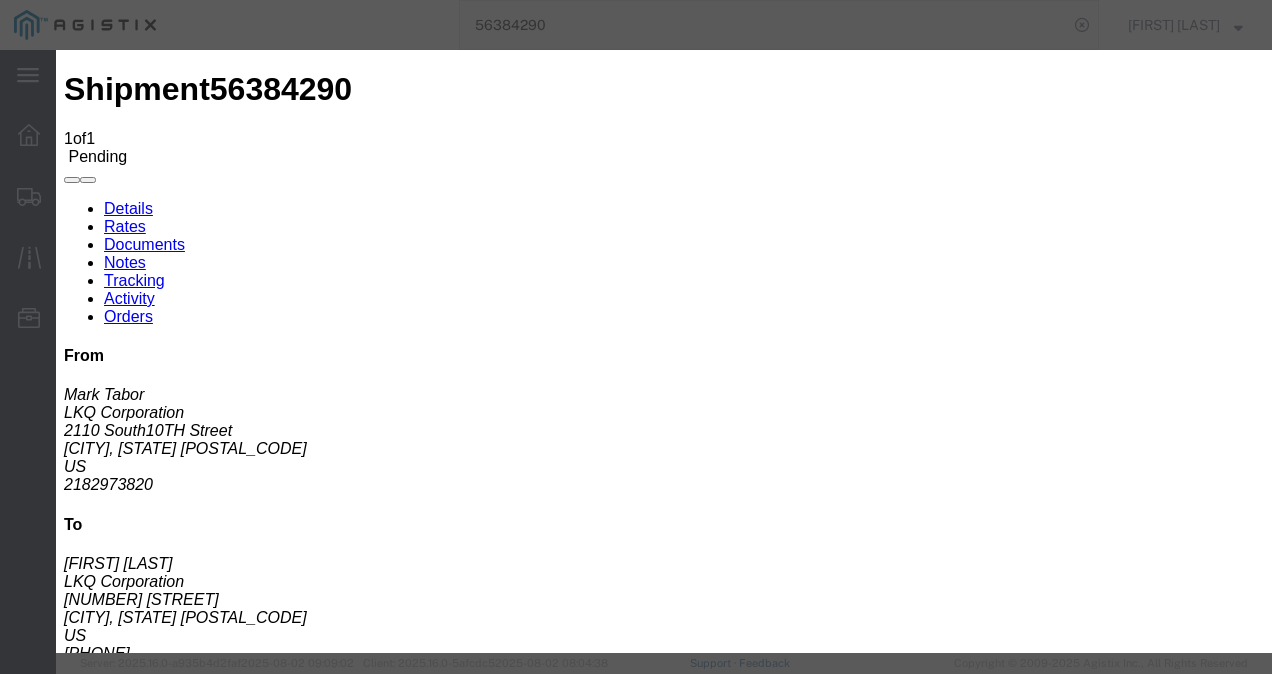 click on "ks_ga -
Echo Global Logistics -
TL Standard 3 - 5 Day" 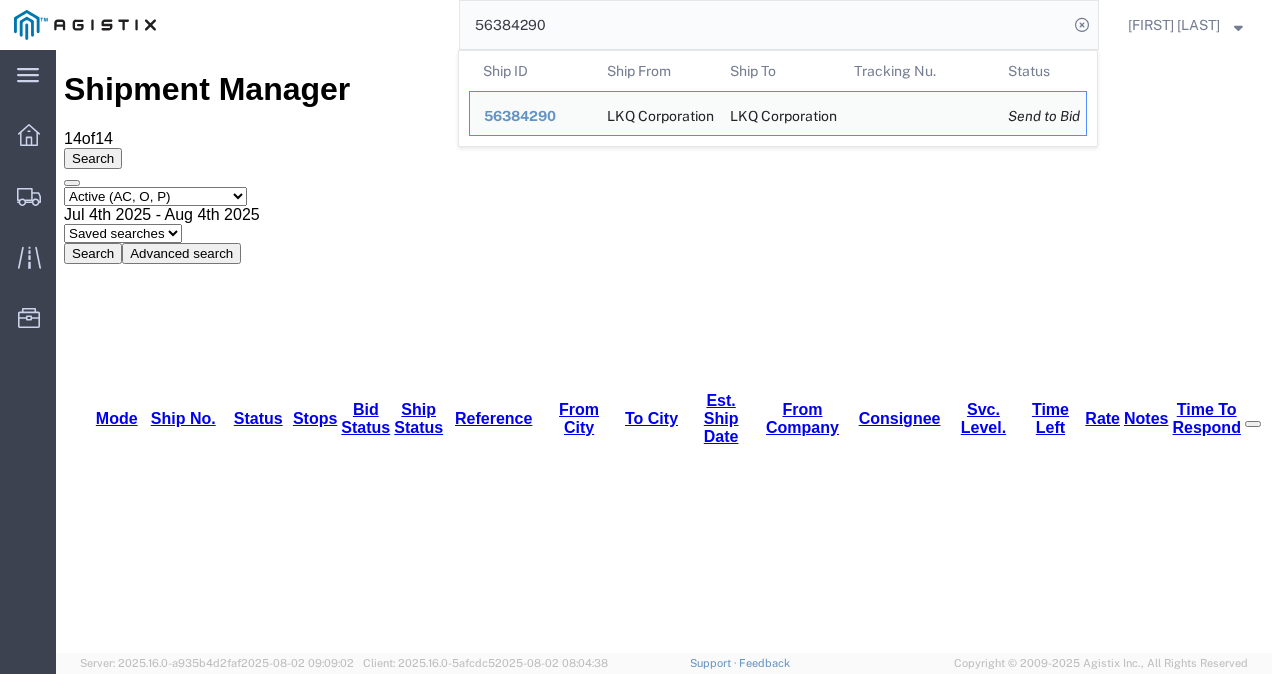 click on "56384290" 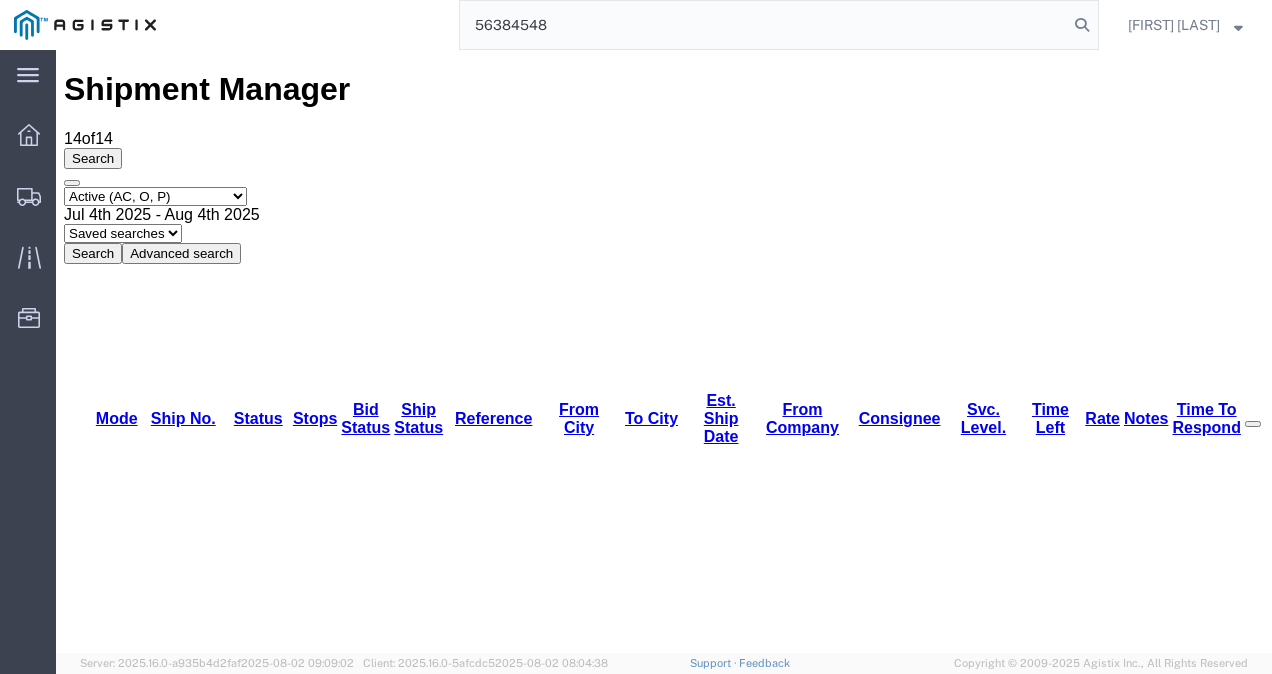 type on "56384548" 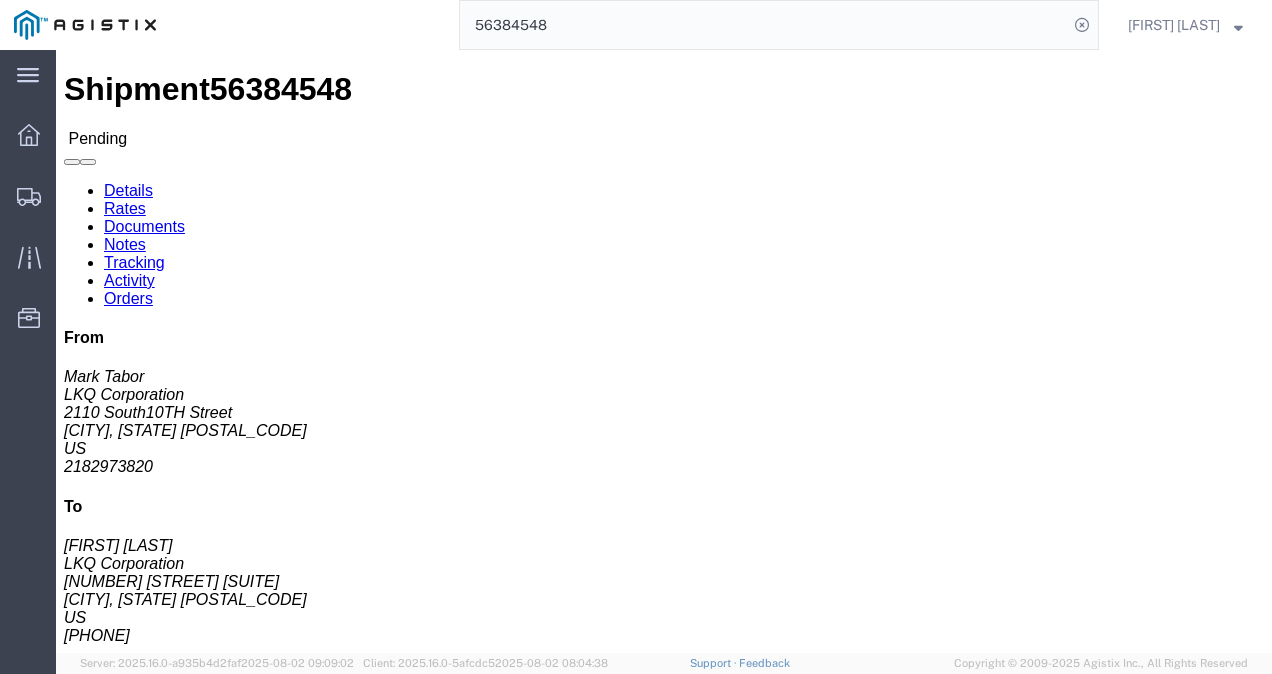 click on "Rates" 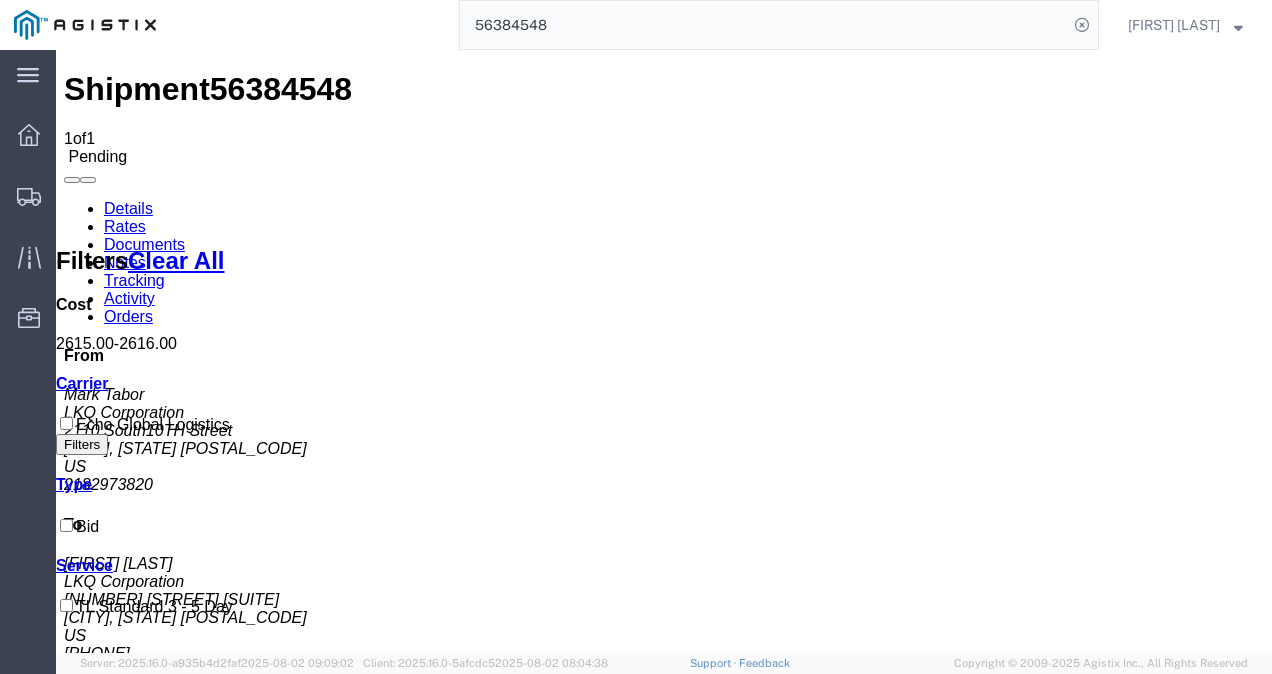 click on "Details" at bounding box center [128, 208] 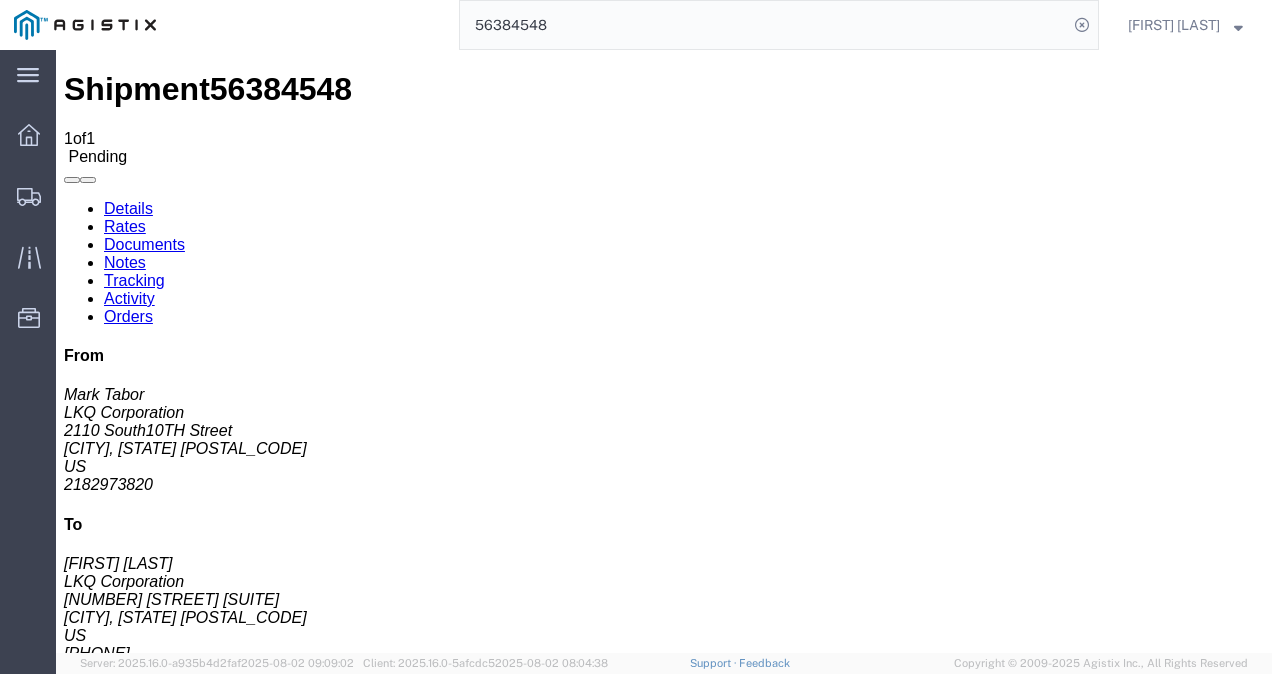 click on "Enter / Modify Bid" 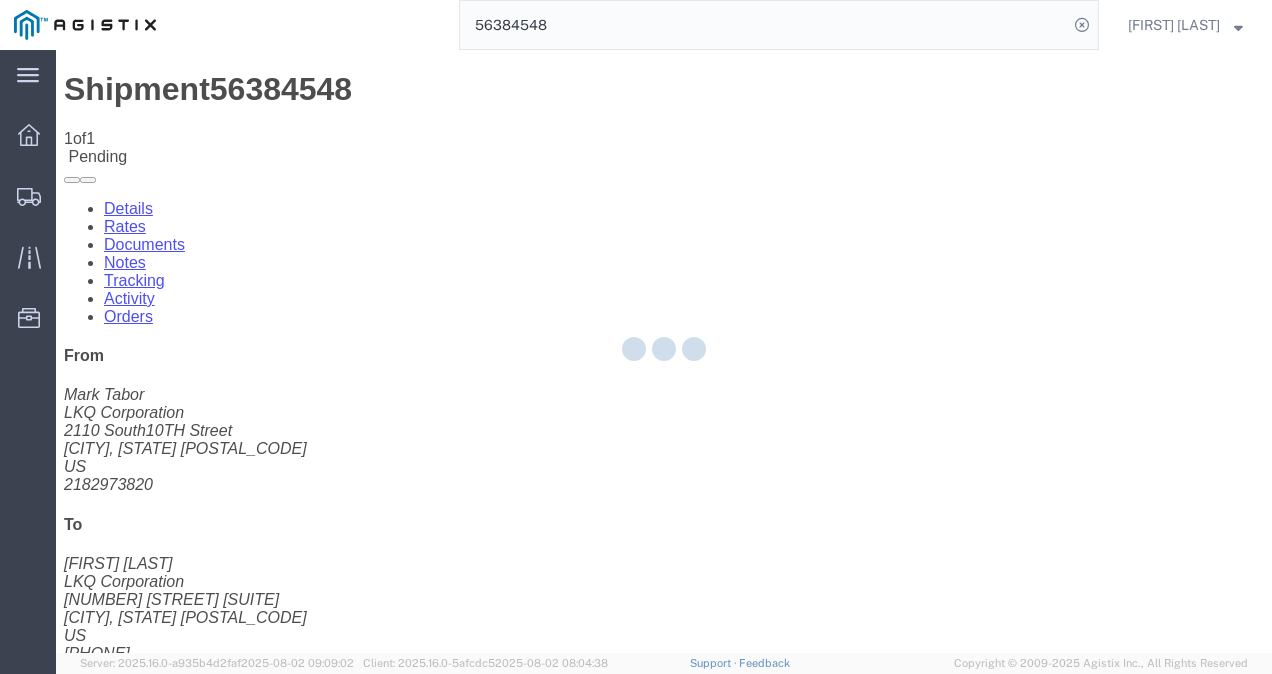 select on "4622" 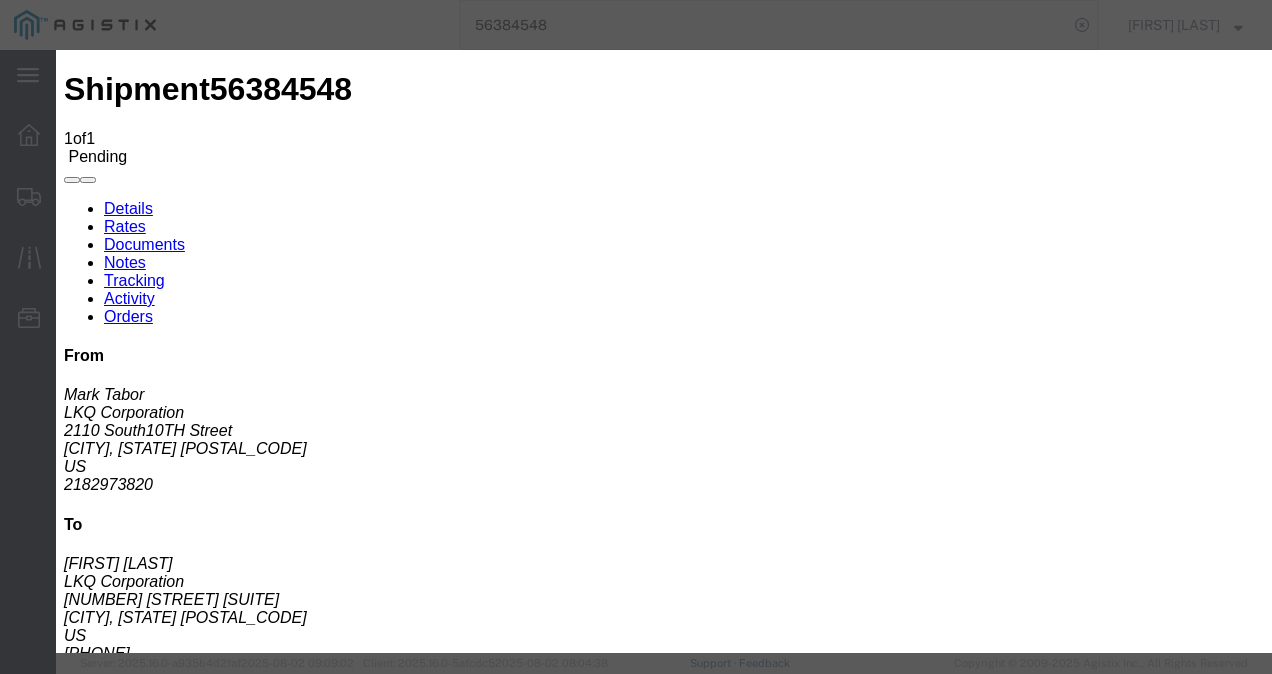 click on "Previous Bids  Click a bid below to modify it or add a new bid in the form below
ks_ga -
Echo Global Logistics -
TL Standard 3 - 5 Day
Bid Information
Vendor
Select Echo Global Logistics
Service Level
Select Guaranteed Next Day LTL Standard 3-5 Day Rail TL Standard 3 - 5 Day
Bid Name
Reference
Legs
Mode
Select Air Less than Truckload Multi-Leg Ocean Freight Rail Small Parcel Truckload
Transit Days
Origin Port
Destination Port
Select 2 Day Service 3 Axle Winch Truck 3 to 5 Day Service 96L Domestic Flat Rate 96L International Flat Rate Accessible Dangerous Goods Accessorial Delivery Charge Accessorial Pickup Charge Additional Classifications Additional Delivery To Pen Fee Additional Fuel Additional Handling Additional Handling Additional Invoice Details Additional Mileage Additional Mileage Address Change Advance CAO" 